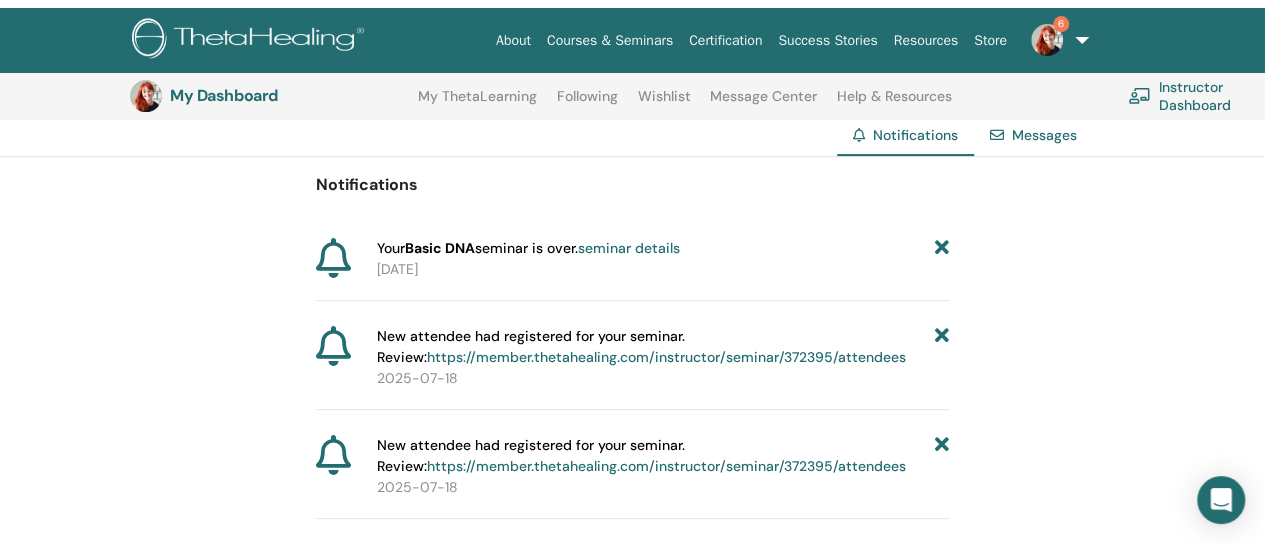 scroll, scrollTop: 0, scrollLeft: 0, axis: both 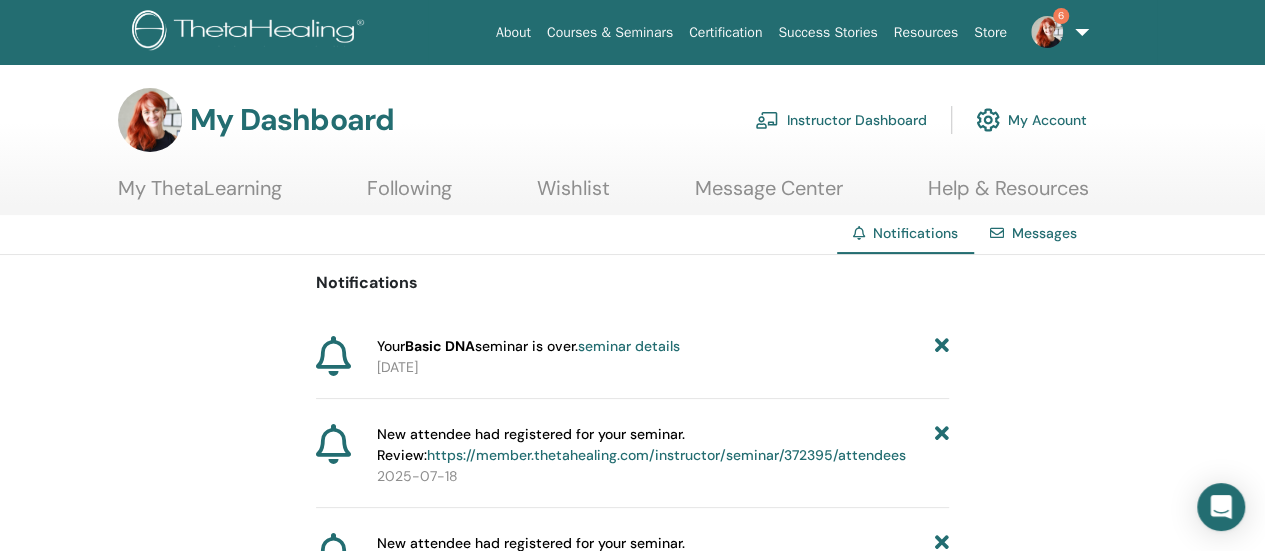 click on "Instructor Dashboard" at bounding box center (841, 120) 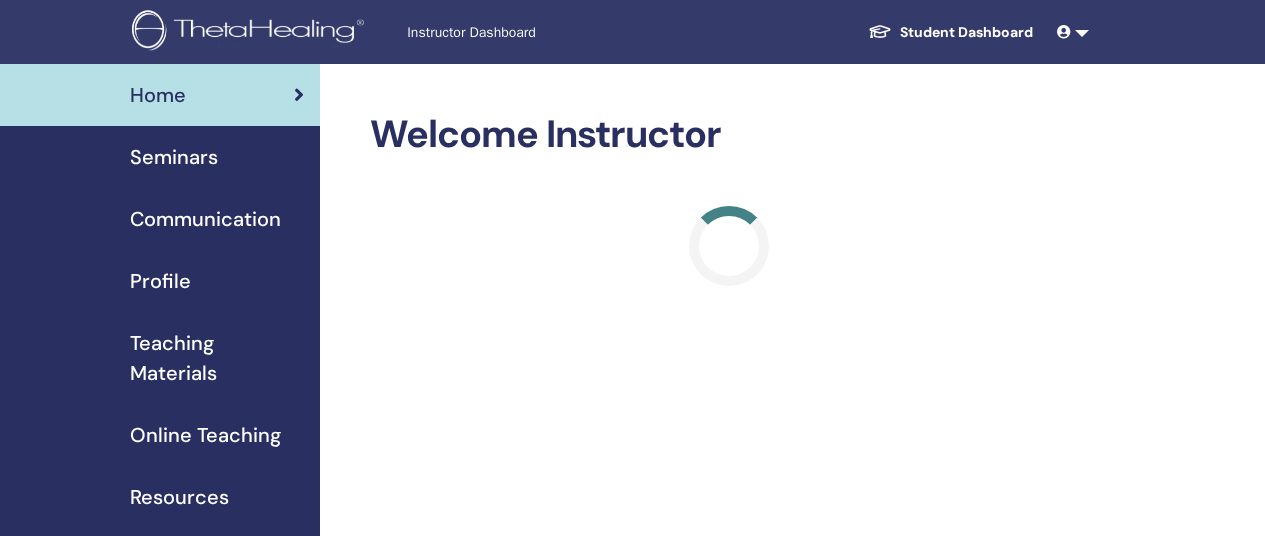 scroll, scrollTop: 0, scrollLeft: 0, axis: both 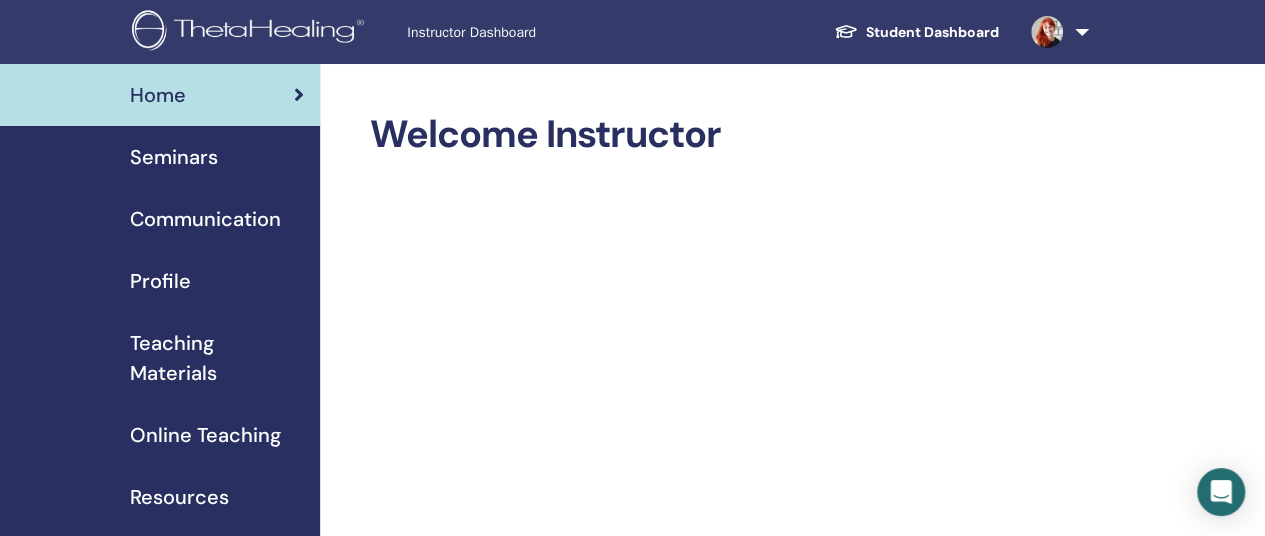 click on "Seminars" at bounding box center (174, 157) 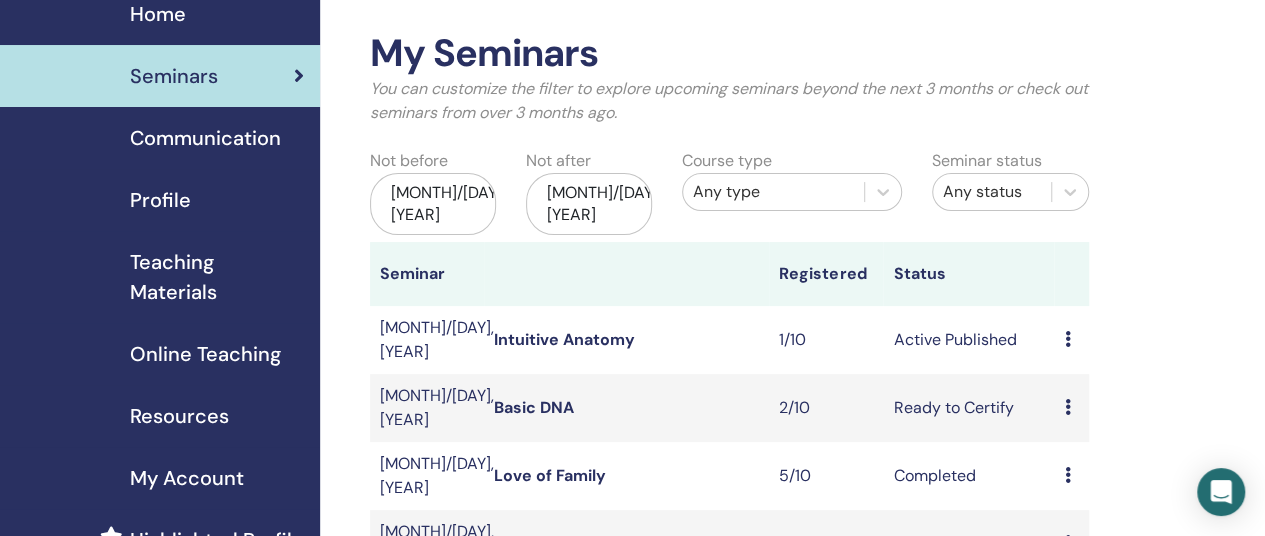 scroll, scrollTop: 240, scrollLeft: 0, axis: vertical 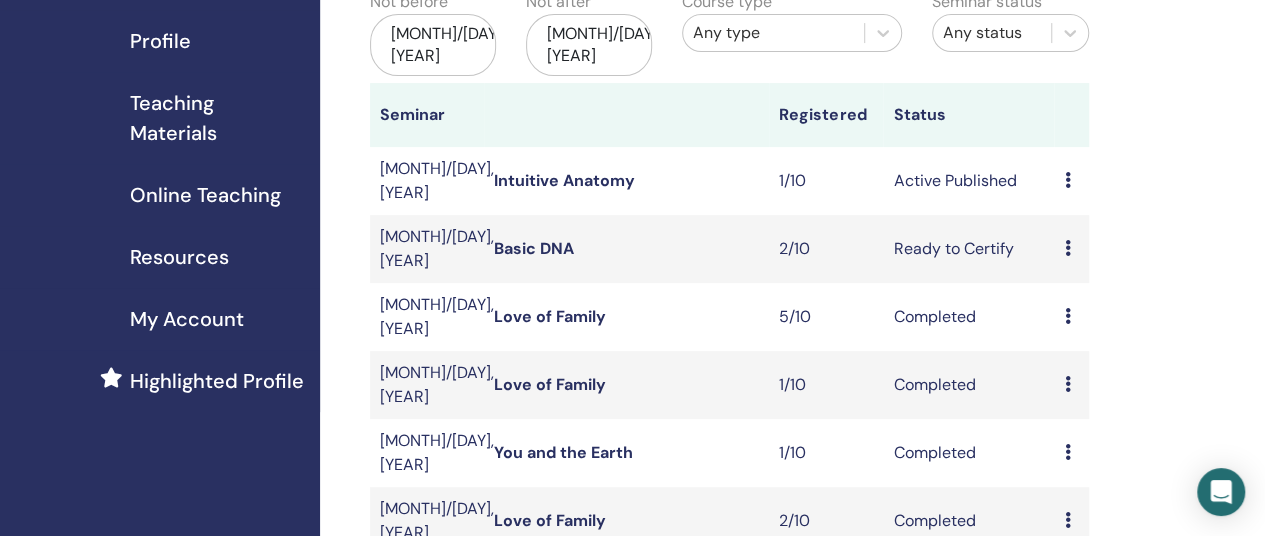 click on "Basic DNA" at bounding box center (534, 248) 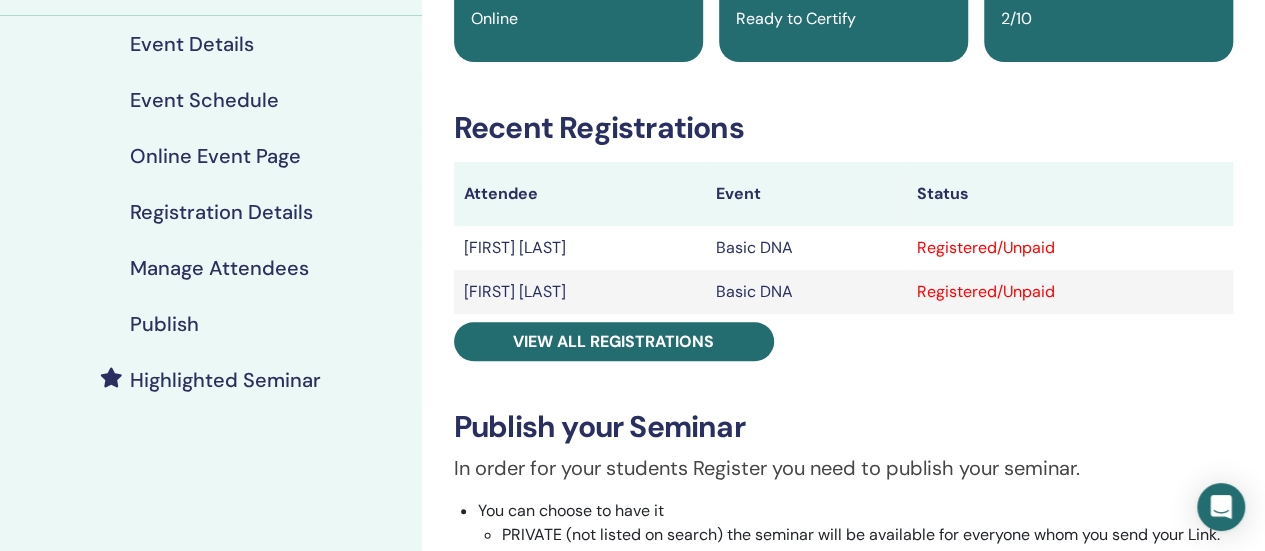 scroll, scrollTop: 228, scrollLeft: 0, axis: vertical 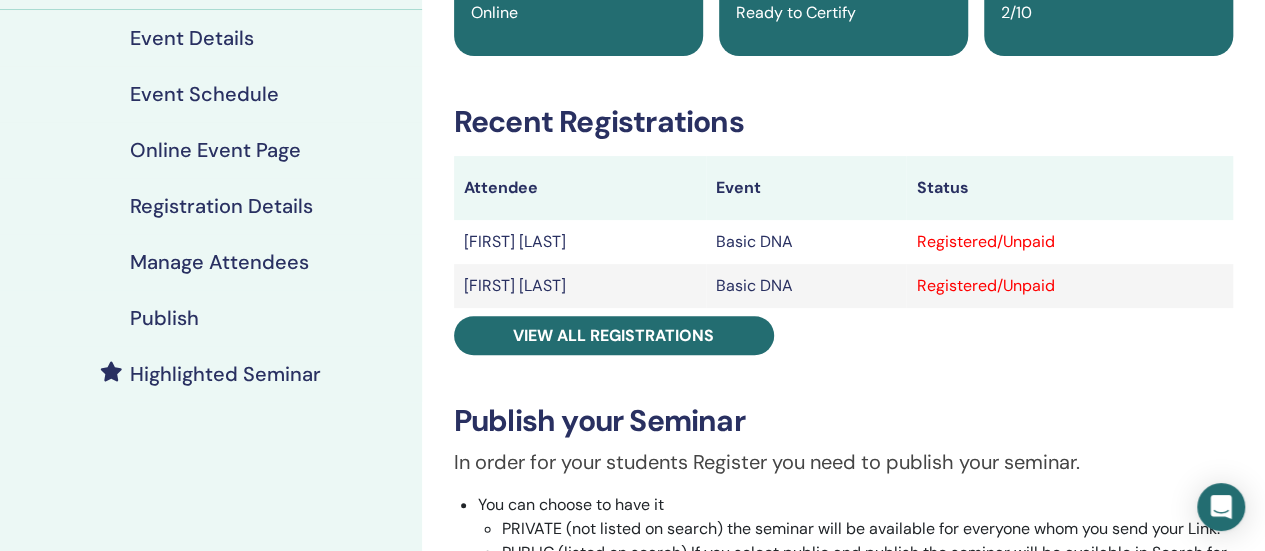 click on "View all registrations" at bounding box center (613, 335) 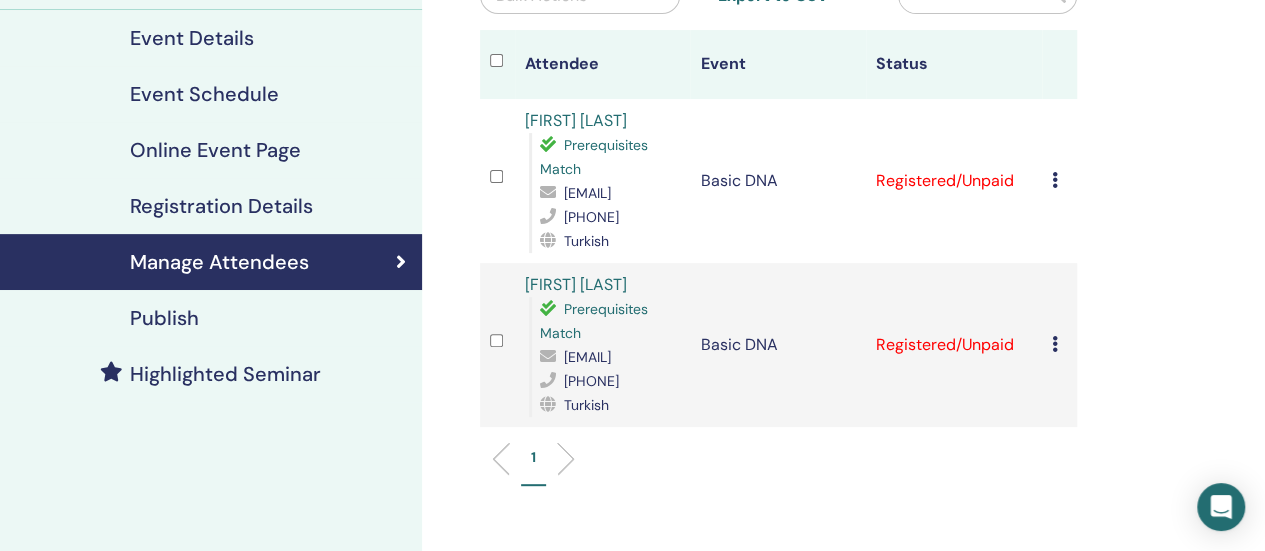 click at bounding box center [1055, 180] 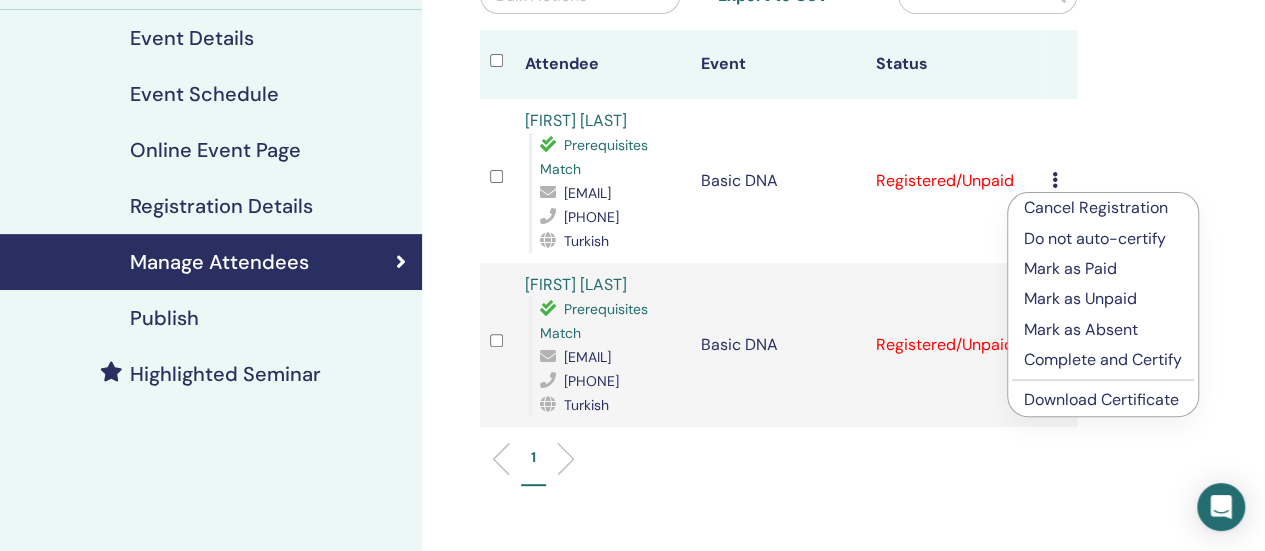 click on "Mark as Paid" at bounding box center (1103, 269) 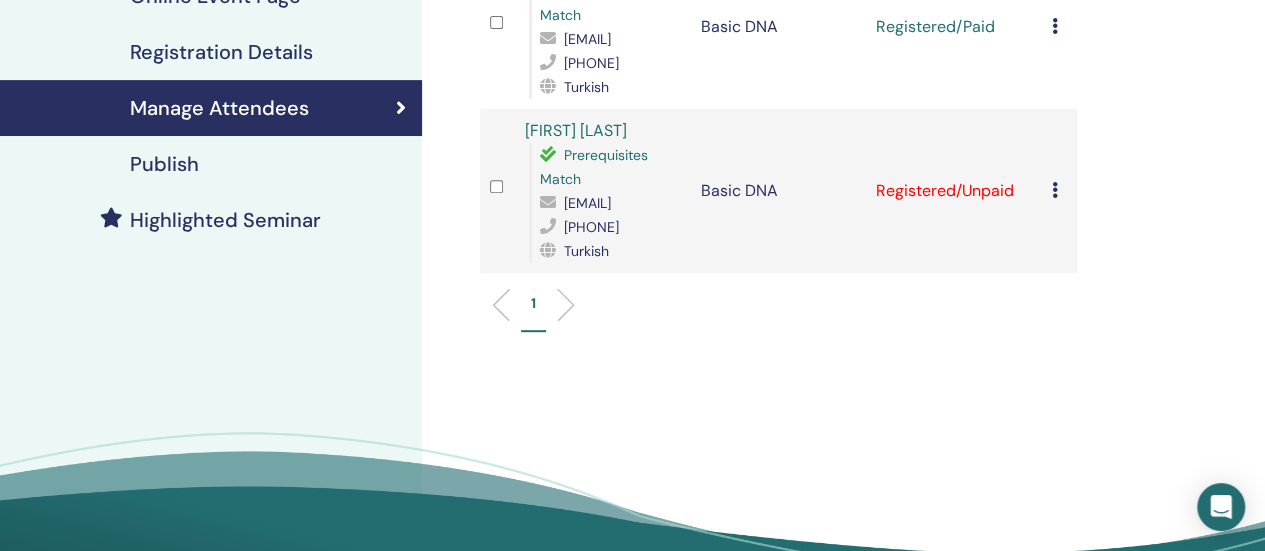 scroll, scrollTop: 384, scrollLeft: 0, axis: vertical 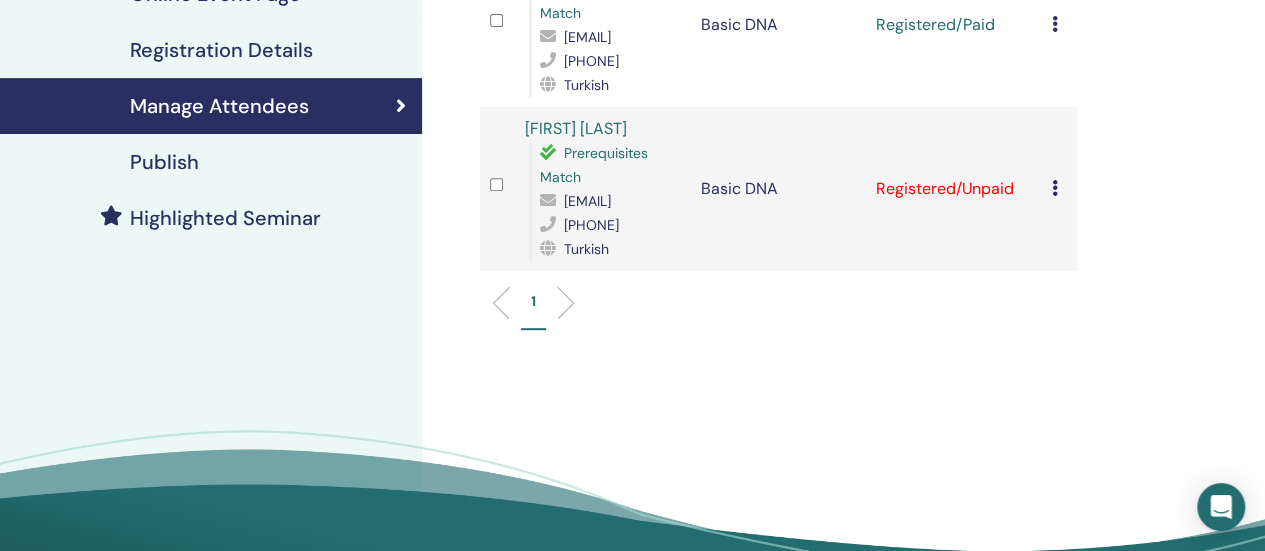click at bounding box center (1055, 188) 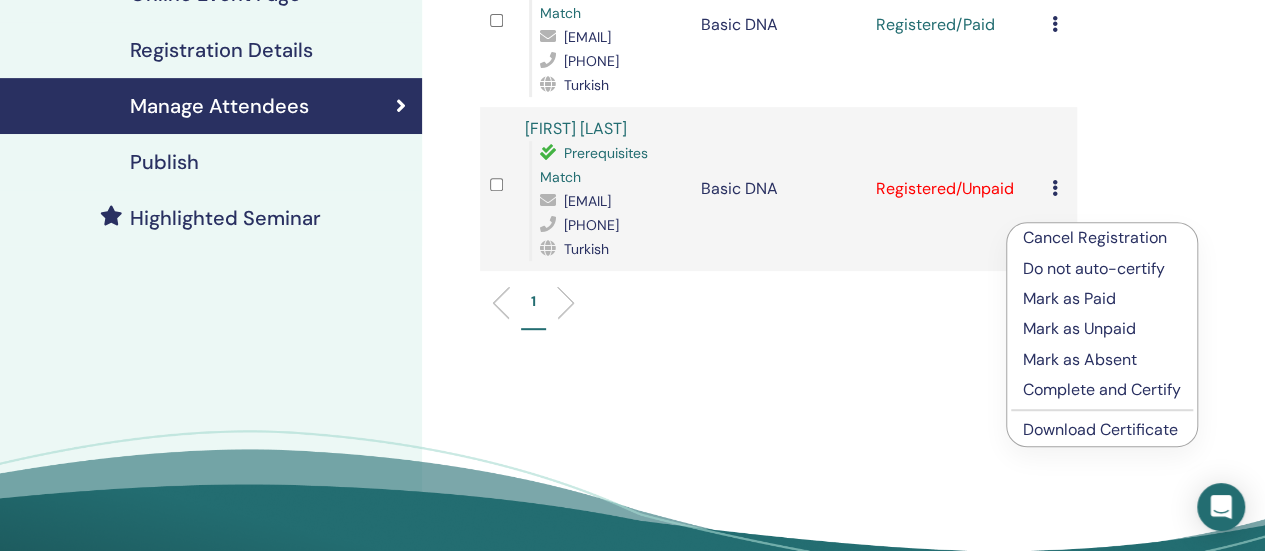 click on "Mark as Paid" at bounding box center (1102, 299) 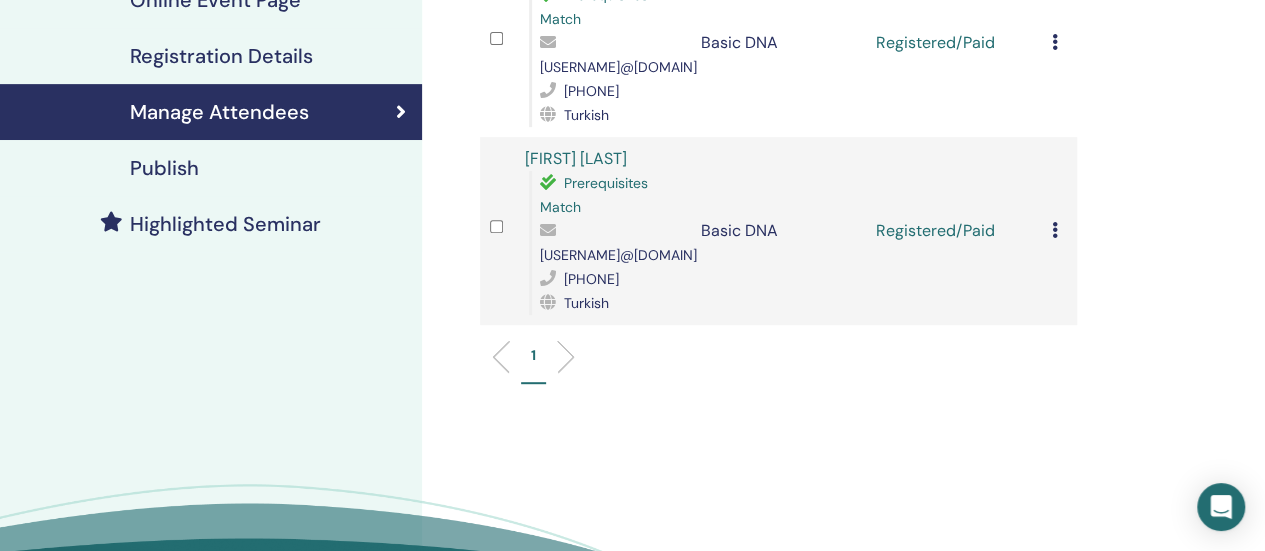 scroll, scrollTop: 384, scrollLeft: 0, axis: vertical 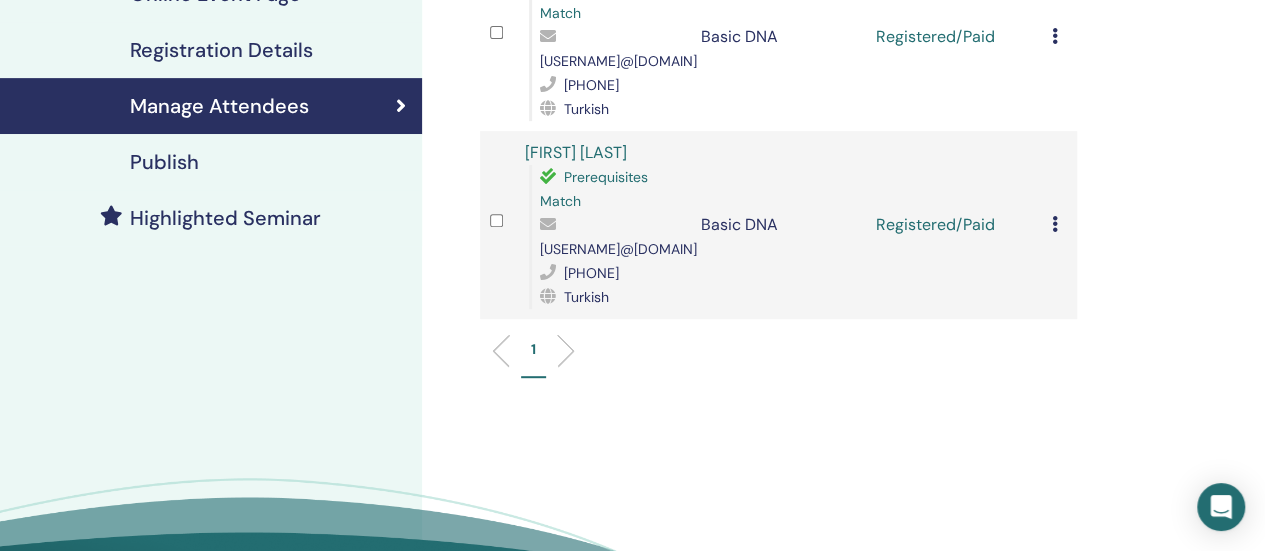 click at bounding box center [1055, 36] 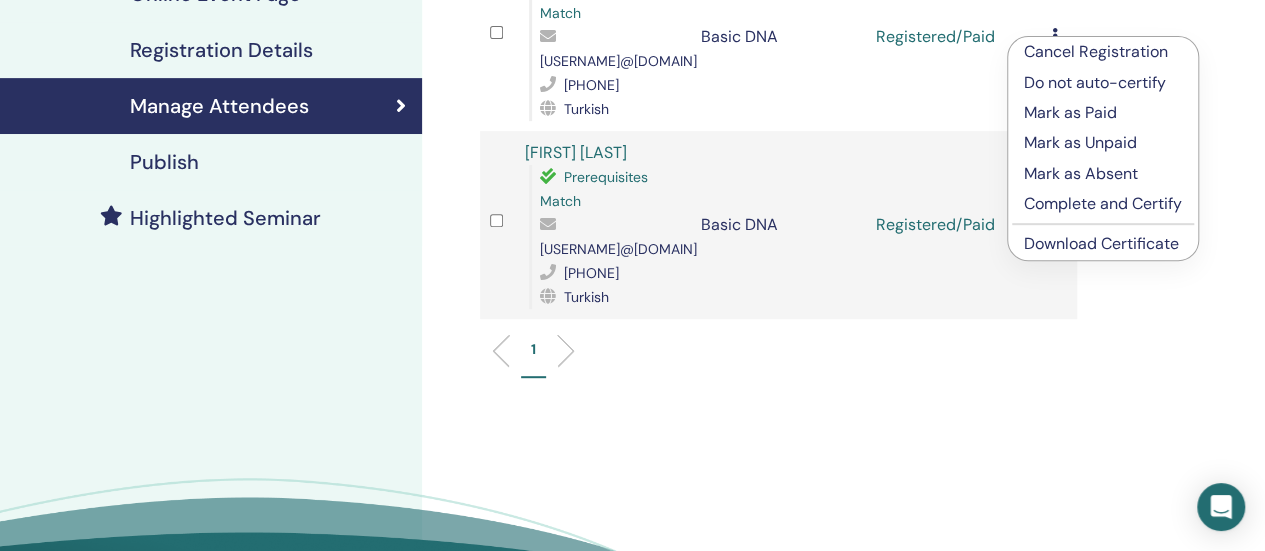 click on "Download Certificate" at bounding box center [1101, 243] 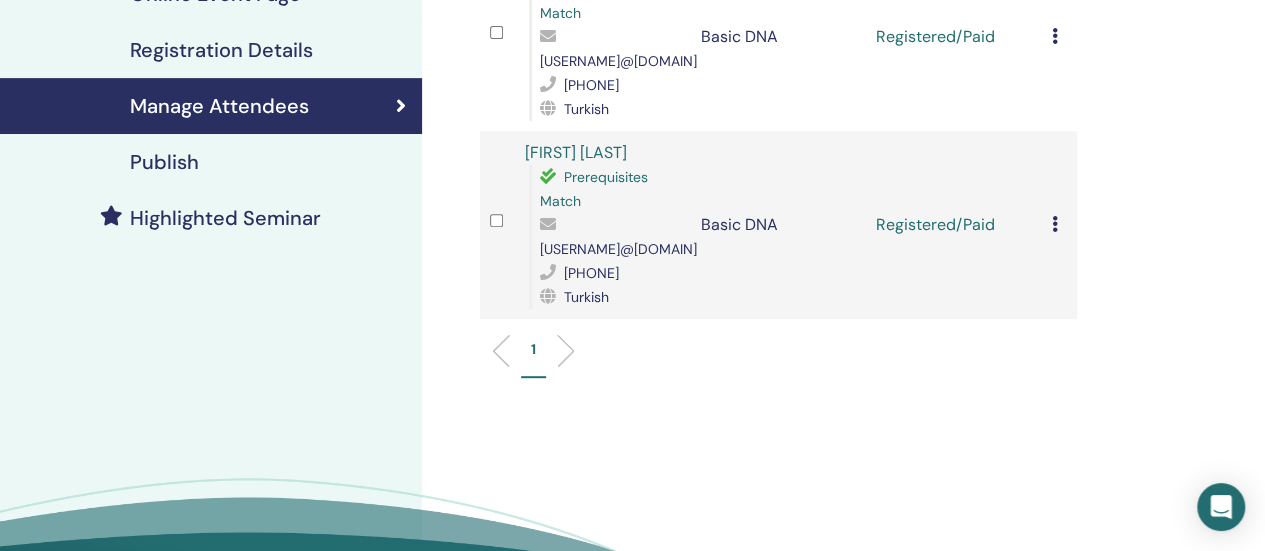 click at bounding box center (1055, 36) 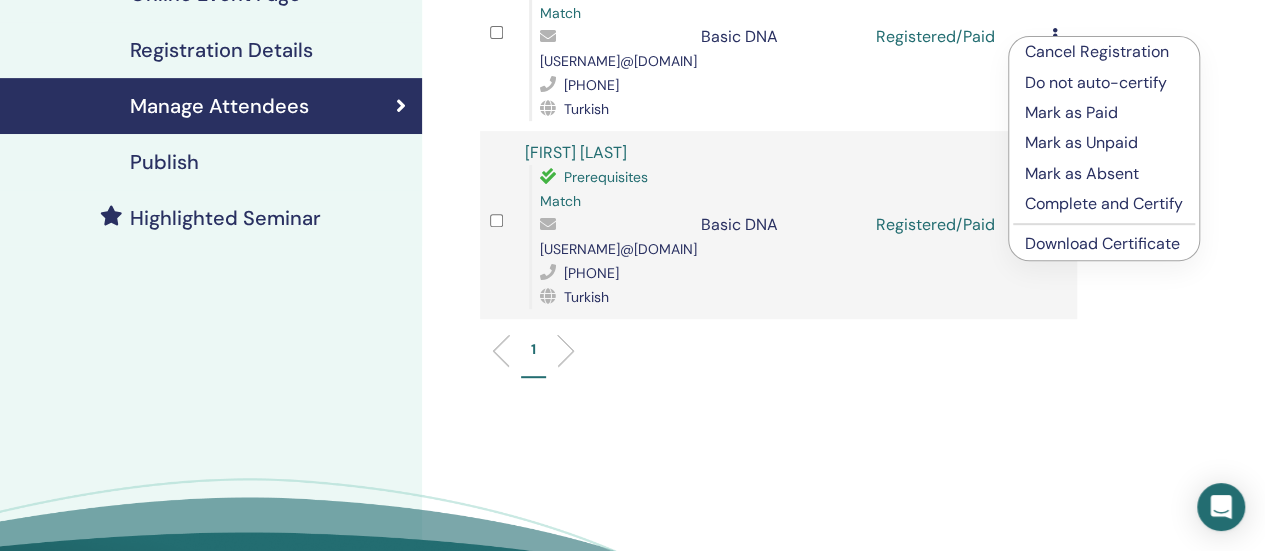 click on "Complete and Certify" at bounding box center (1104, 204) 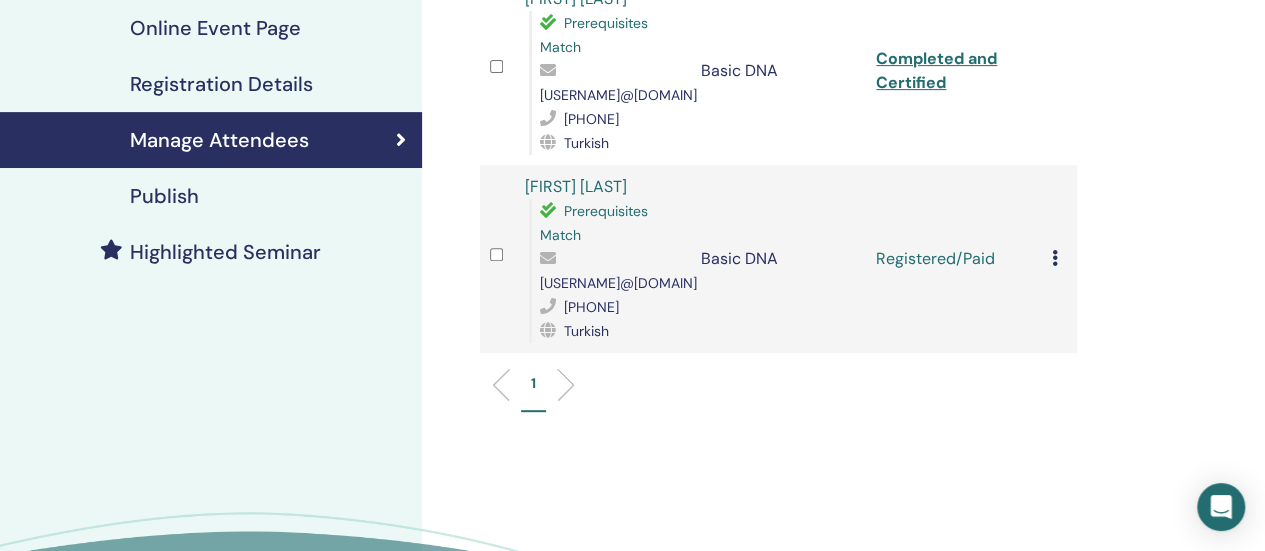 scroll, scrollTop: 384, scrollLeft: 0, axis: vertical 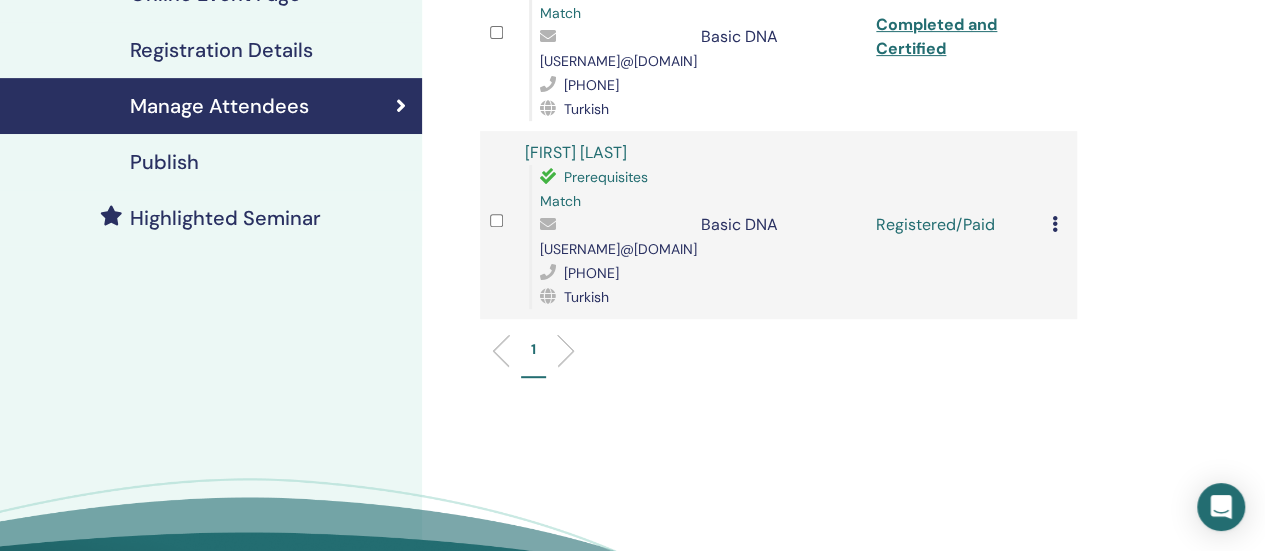 click at bounding box center [1055, 224] 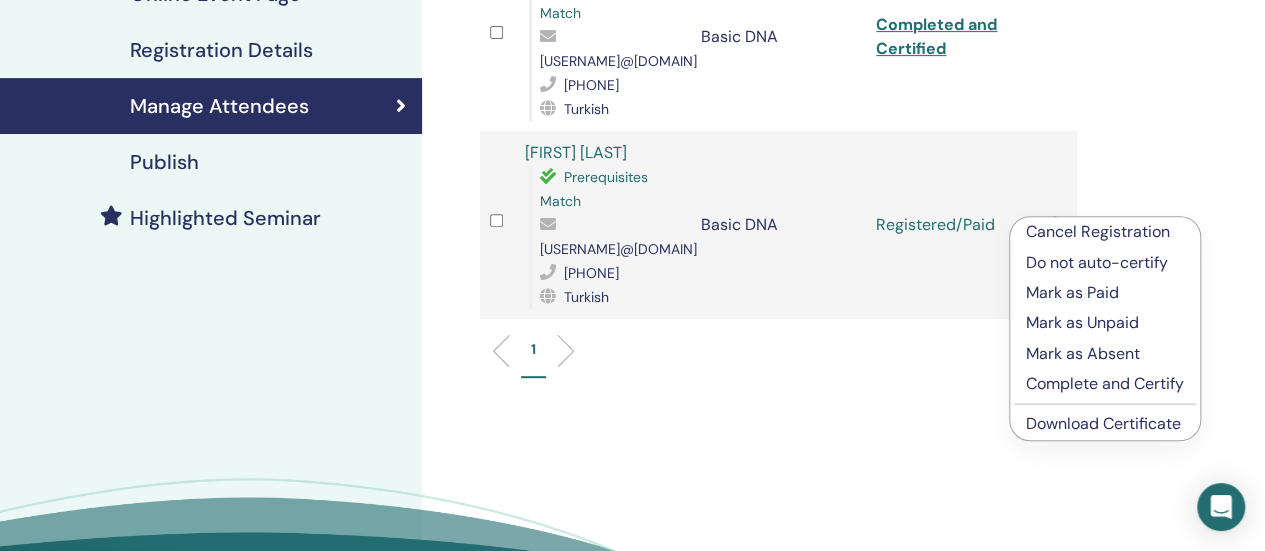 click on "Complete and Certify" at bounding box center (1105, 384) 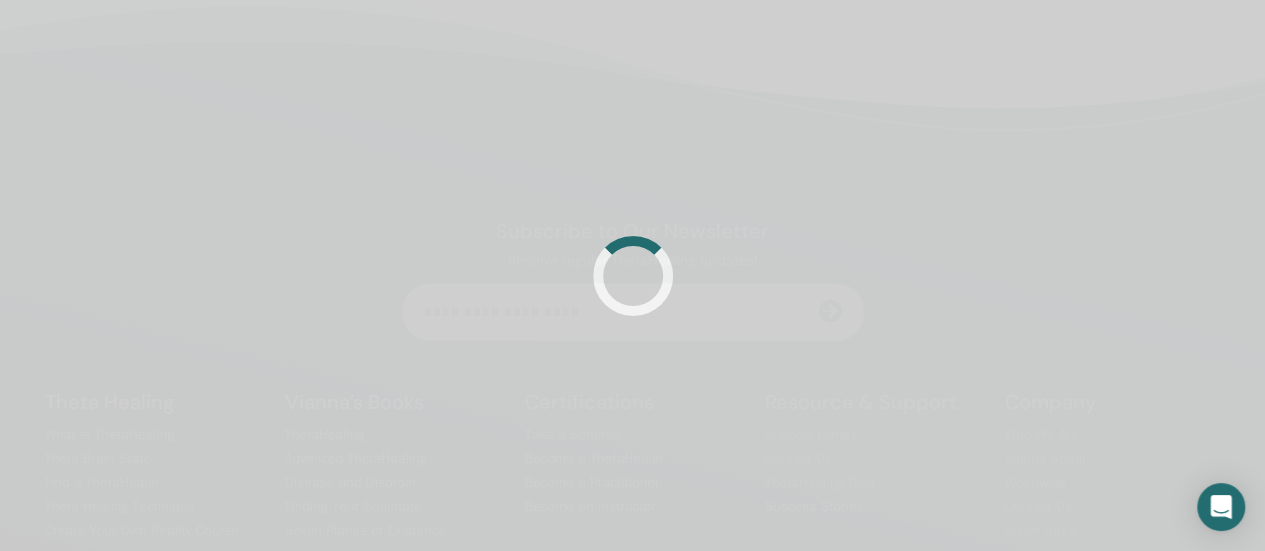 scroll, scrollTop: 384, scrollLeft: 0, axis: vertical 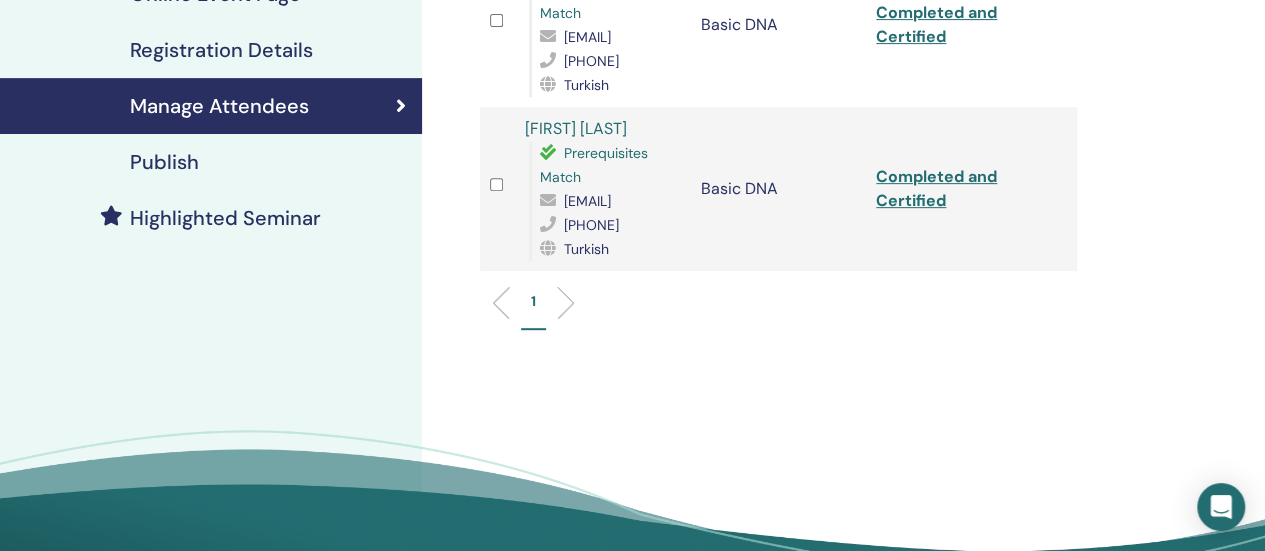 click on "Completed and Certified" at bounding box center [936, 188] 